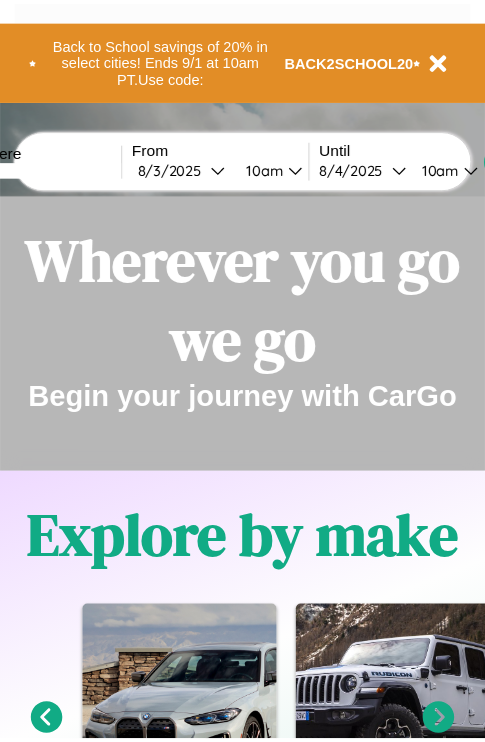 scroll, scrollTop: 0, scrollLeft: 0, axis: both 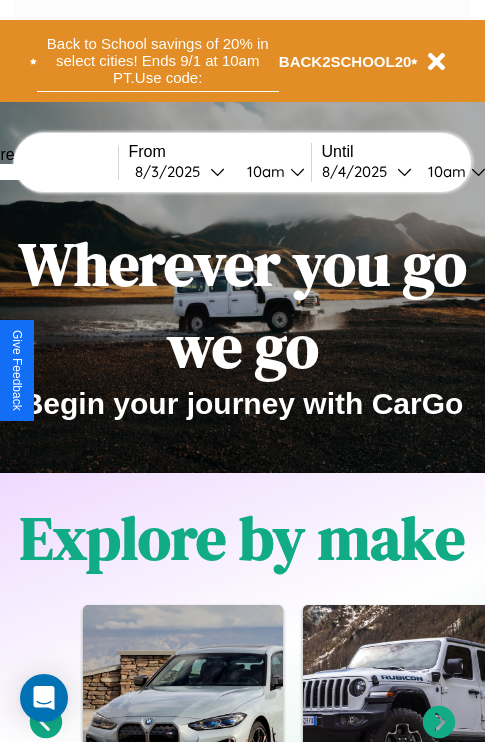 click on "Back to School savings of 20% in select cities! Ends 9/1 at 10am PT.  Use code:" at bounding box center [158, 61] 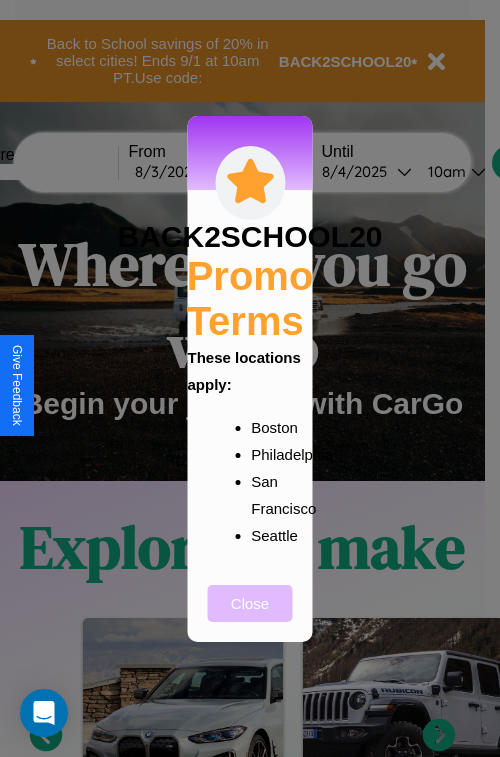 click on "Close" at bounding box center [250, 603] 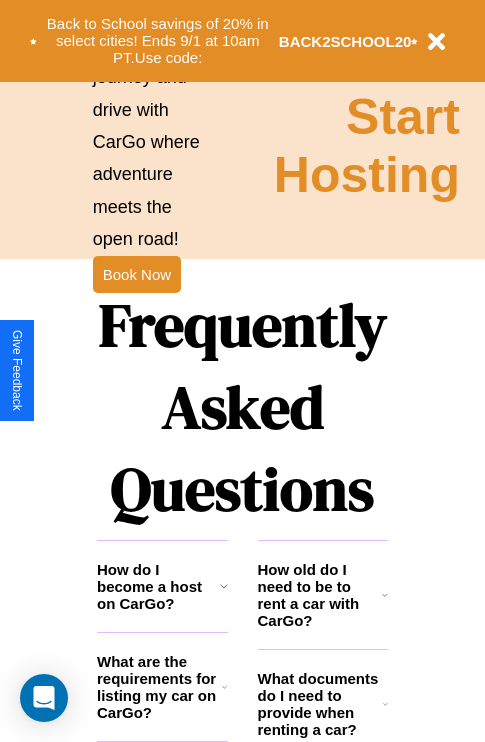 scroll, scrollTop: 2423, scrollLeft: 0, axis: vertical 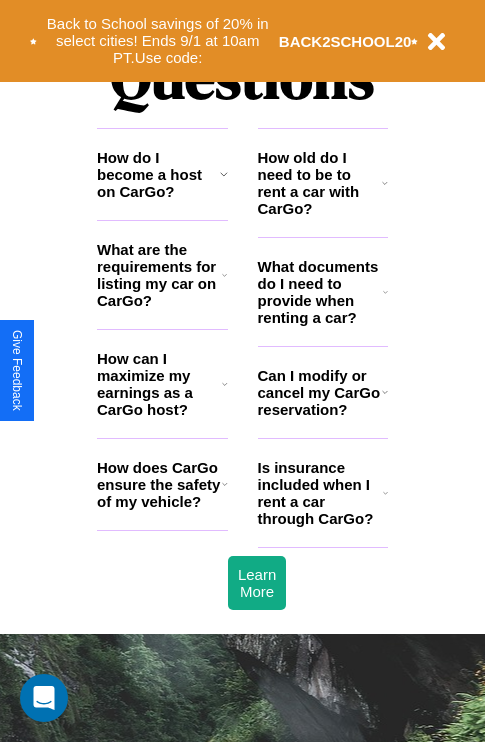 click on "Can I modify or cancel my CarGo reservation?" at bounding box center (320, 392) 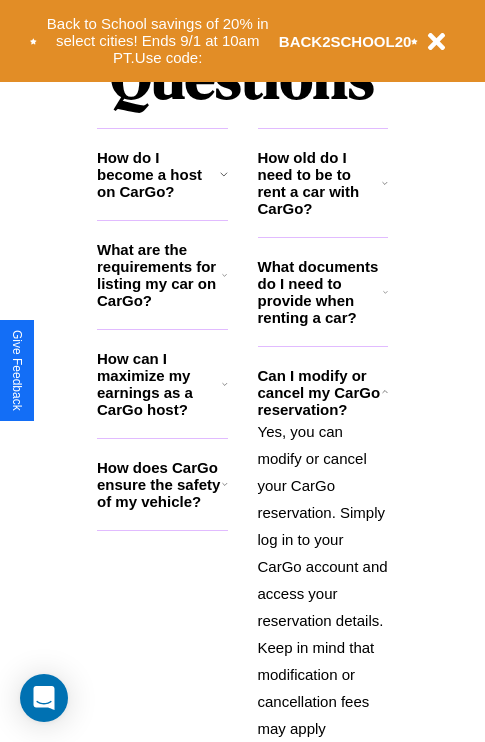 click 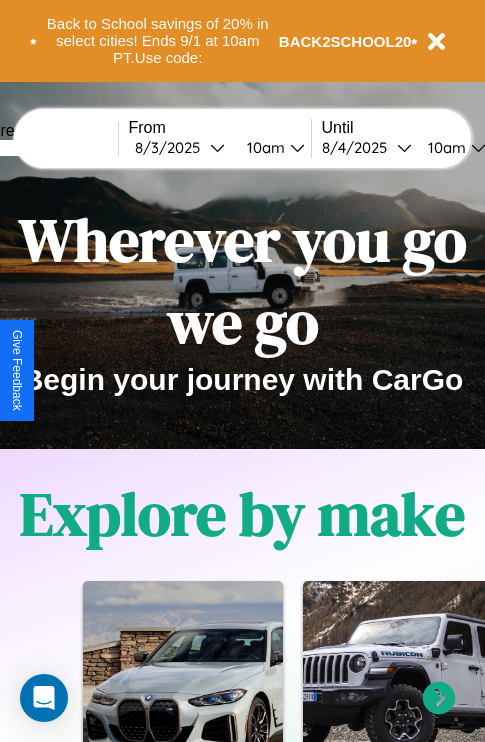 scroll, scrollTop: 0, scrollLeft: 0, axis: both 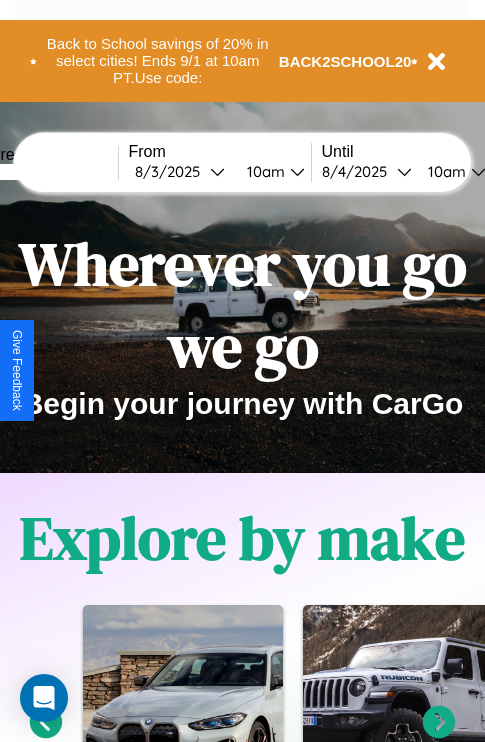click at bounding box center (43, 172) 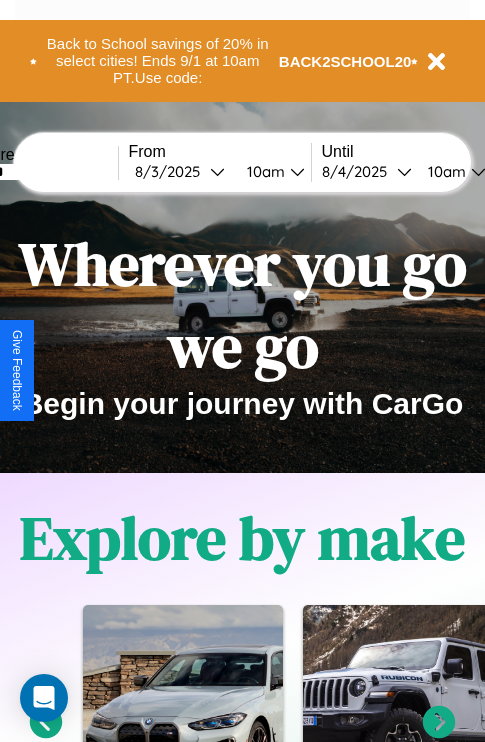 type on "******" 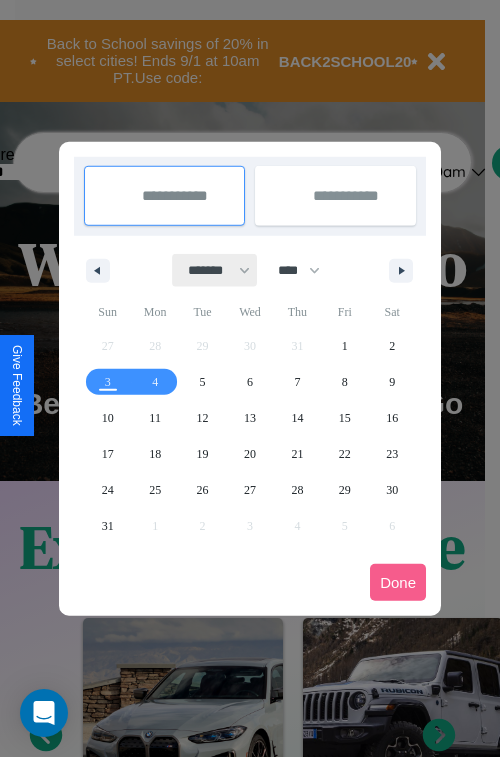 click on "******* ******** ***** ***** *** **** **** ****** ********* ******* ******** ********" at bounding box center (215, 270) 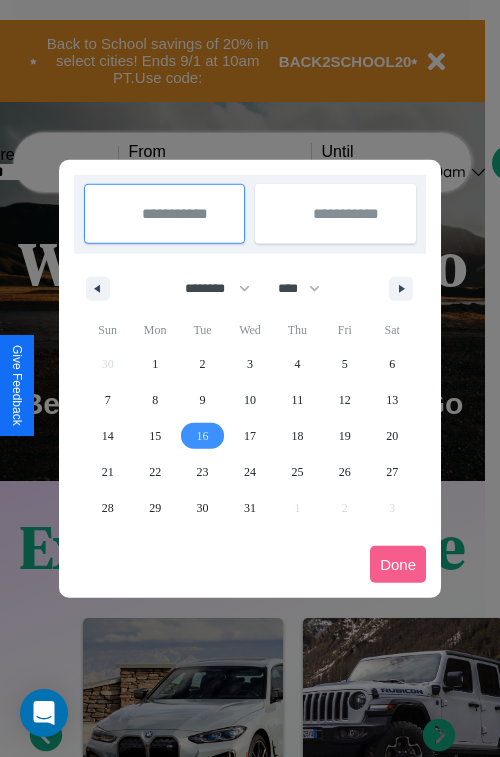 click on "16" at bounding box center (203, 436) 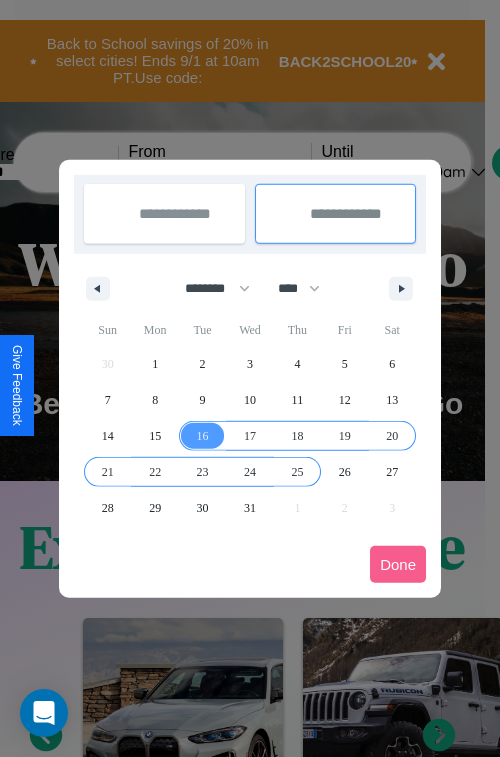 click on "25" at bounding box center [297, 472] 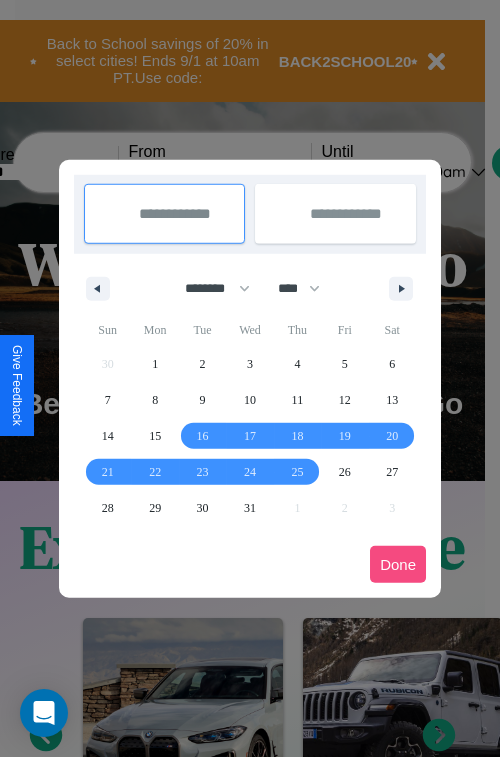click on "Done" at bounding box center [398, 564] 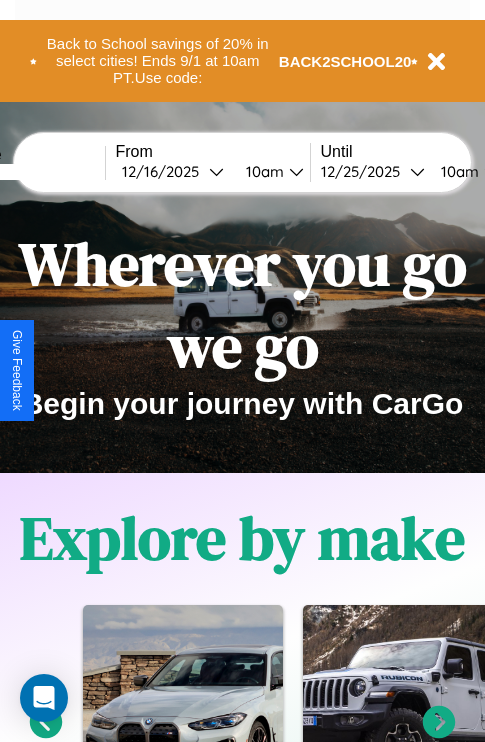 scroll, scrollTop: 0, scrollLeft: 81, axis: horizontal 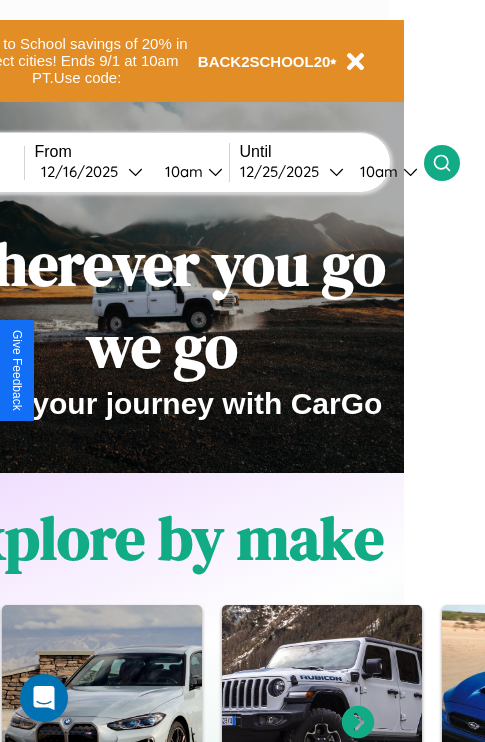 click 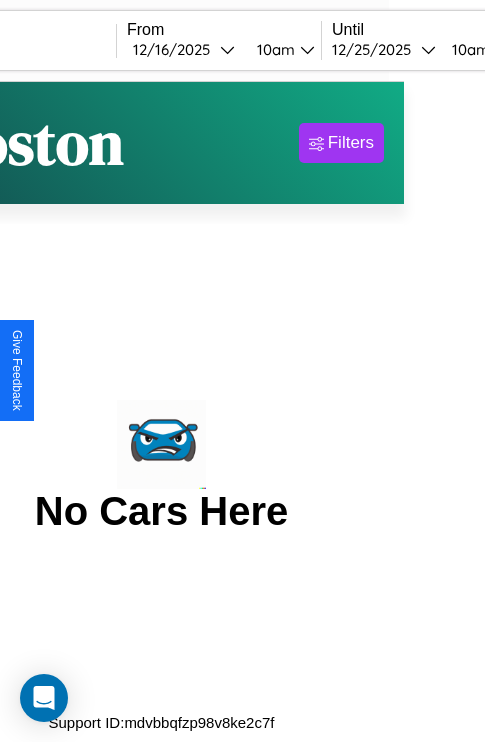 scroll, scrollTop: 0, scrollLeft: 0, axis: both 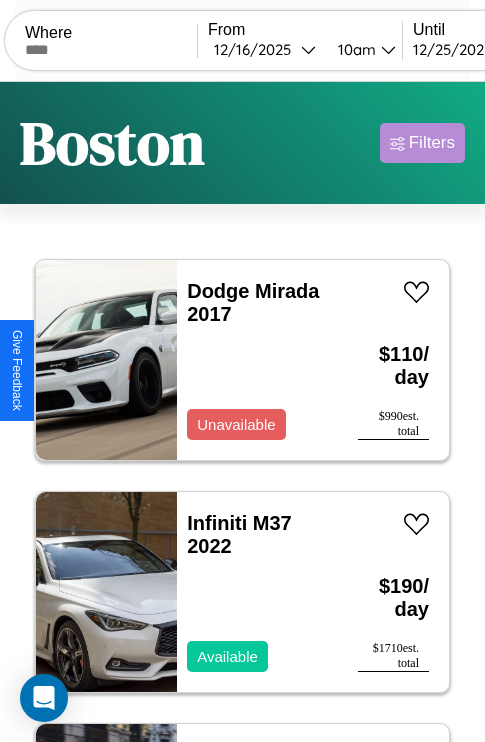 click on "Filters" at bounding box center (432, 143) 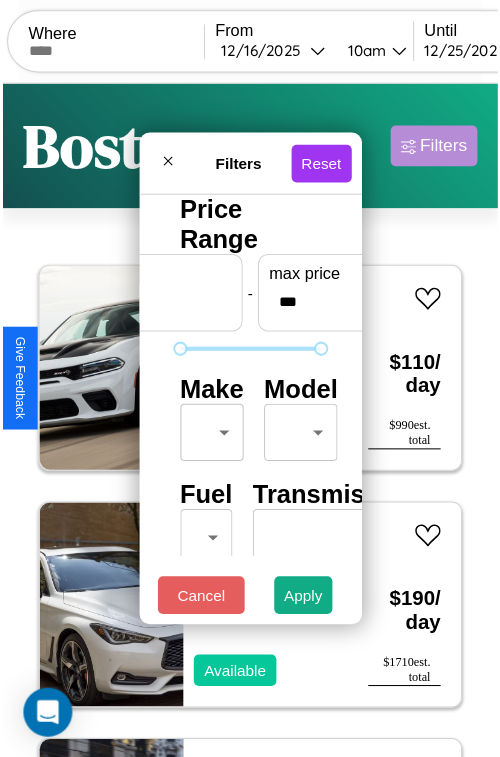scroll, scrollTop: 59, scrollLeft: 0, axis: vertical 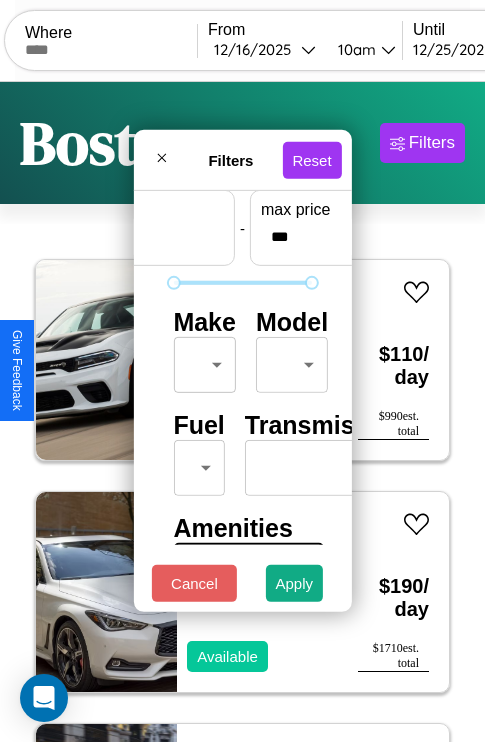 click on "CarGo Where From 12 / 16 / 2025 10am Until 12 / 25 / 2025 10am Become a Host Login Sign Up Boston Filters 35  cars in this area These cars can be picked up in this city. Dodge   Mirada   2017 Unavailable $ 110  / day $ 990  est. total Infiniti   M37   2022 Available $ 190  / day $ 1710  est. total Lexus   LFA   2023 Available $ 130  / day $ 1170  est. total Audi   RS 7   2021 Unavailable $ 80  / day $ 720  est. total Bentley   Azure   2018 Available $ 180  / day $ 1620  est. total Ford   F-750   2014 Available $ 130  / day $ 1170  est. total Hyundai   Sonata   2020 Available $ 40  / day $ 360  est. total Audi   S5   2023 Unavailable $ 40  / day $ 360  est. total Volkswagen   Rabbit   2020 Available $ 160  / day $ 1440  est. total Mercedes   L1316   2022 Available $ 60  / day $ 540  est. total Kia   Amanti   2014 Available $ 170  / day $ 1530  est. total Ferrari   488 Pista   2018 Available $ 80  / day $ 720  est. total Ferrari   Portofino M   2019 Unavailable $ 90  / day $ 810  est. total Bentley   Arnage   $" at bounding box center [242, 412] 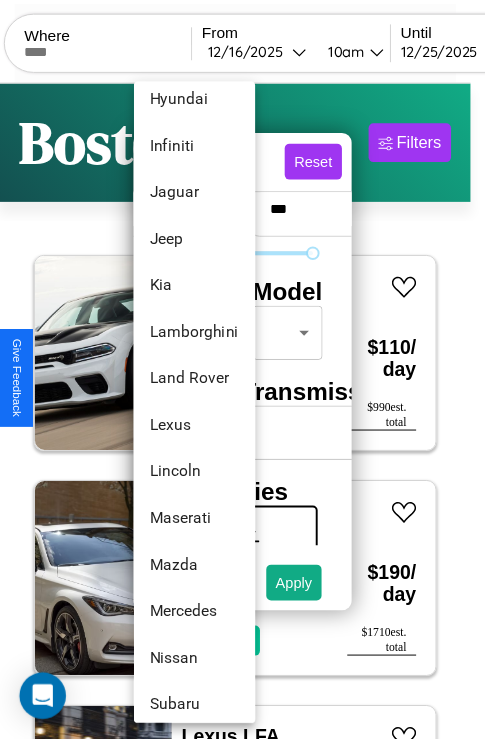 scroll, scrollTop: 1083, scrollLeft: 0, axis: vertical 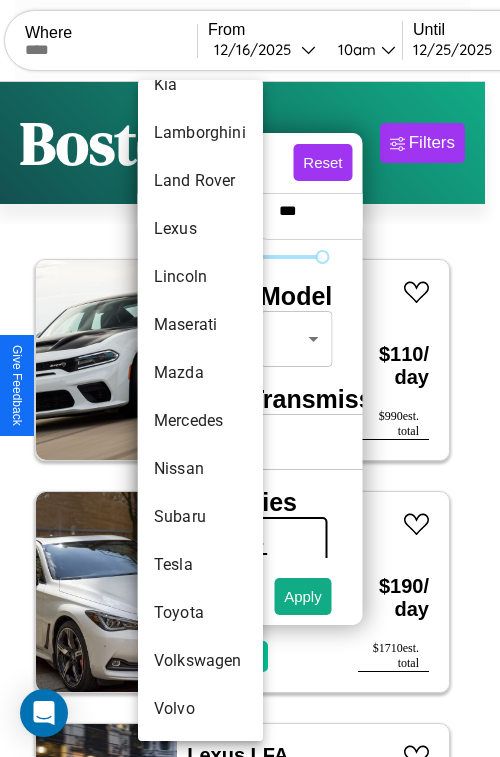 click on "Tesla" at bounding box center (200, 565) 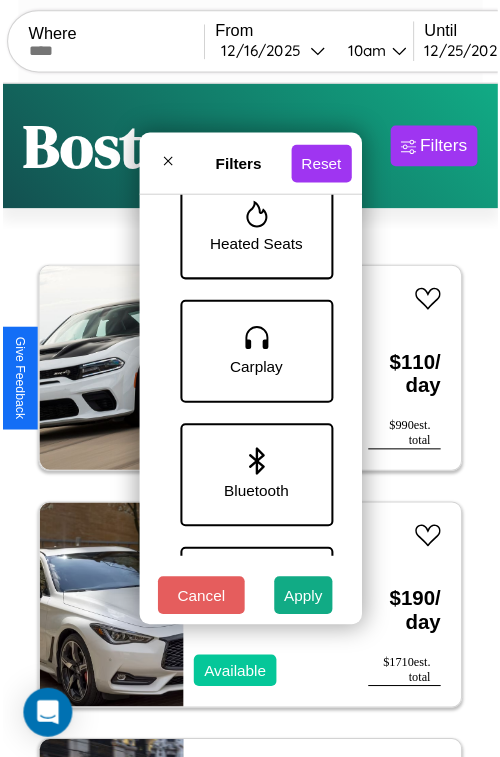 scroll, scrollTop: 1374, scrollLeft: 0, axis: vertical 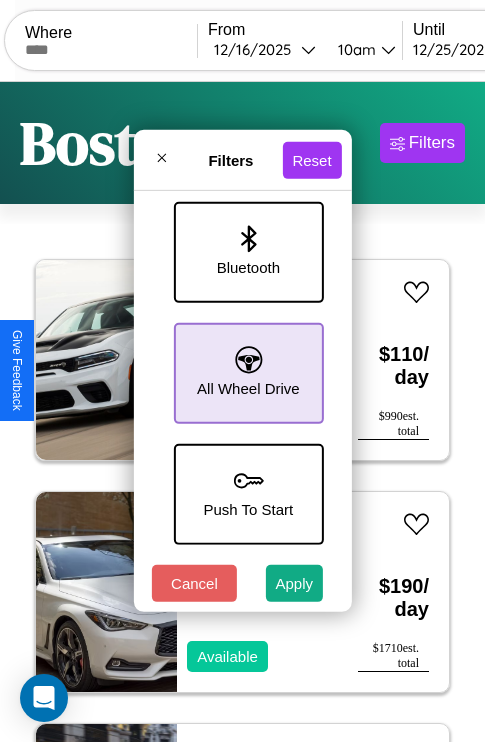click 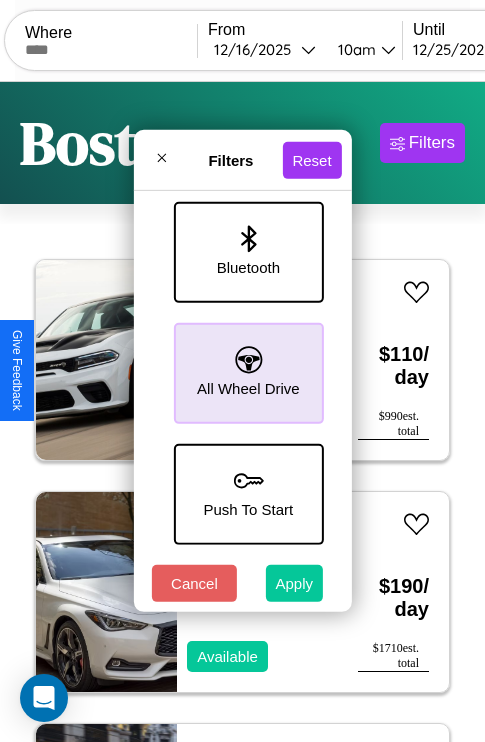 click on "Apply" at bounding box center (295, 583) 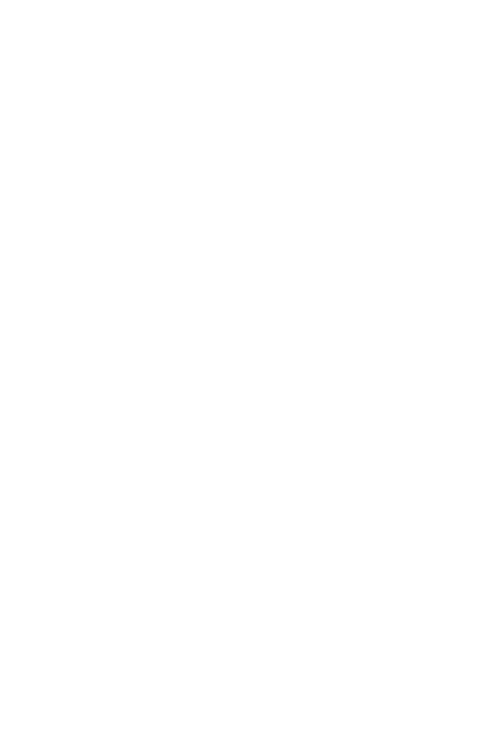 scroll, scrollTop: 0, scrollLeft: 0, axis: both 